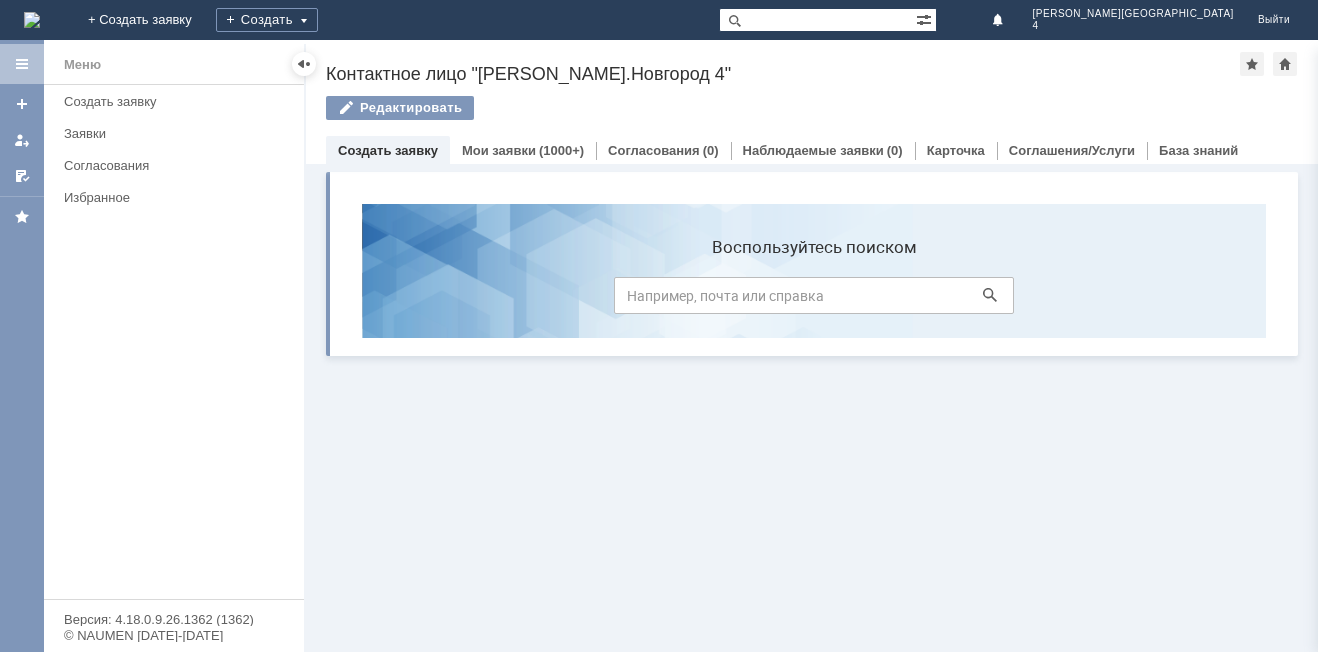 scroll, scrollTop: 0, scrollLeft: 0, axis: both 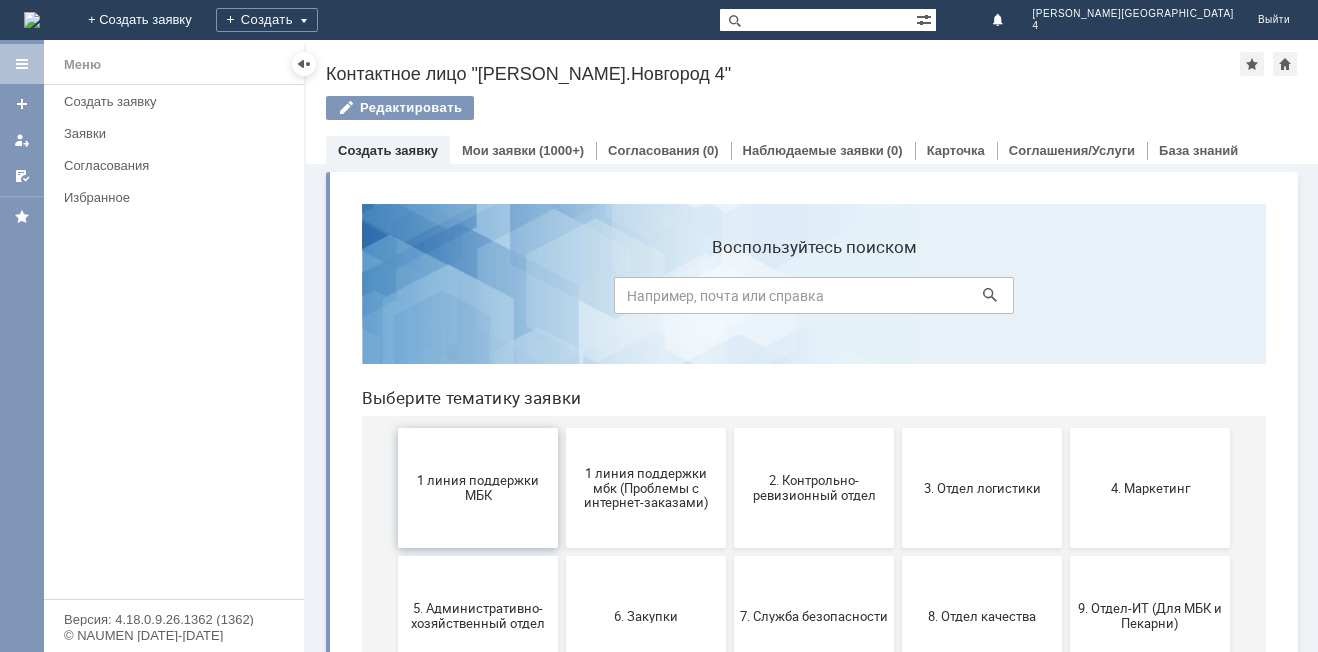 click on "1 линия поддержки МБК" at bounding box center (478, 488) 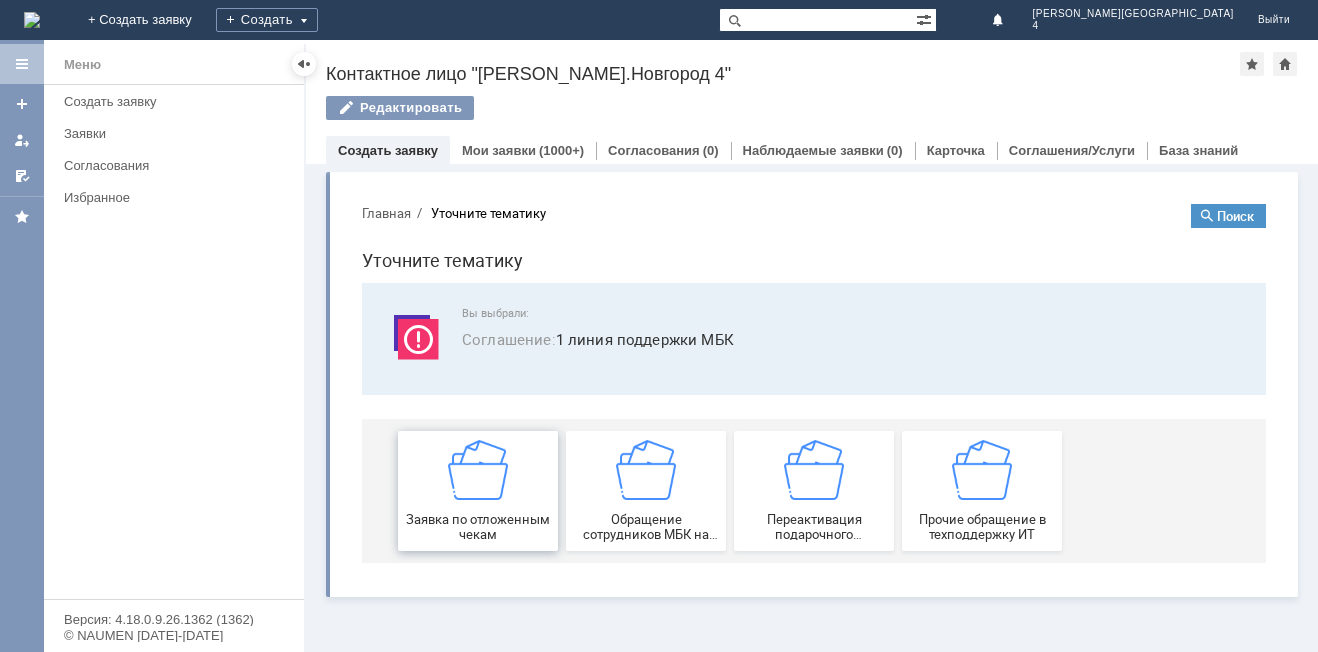 click at bounding box center [478, 470] 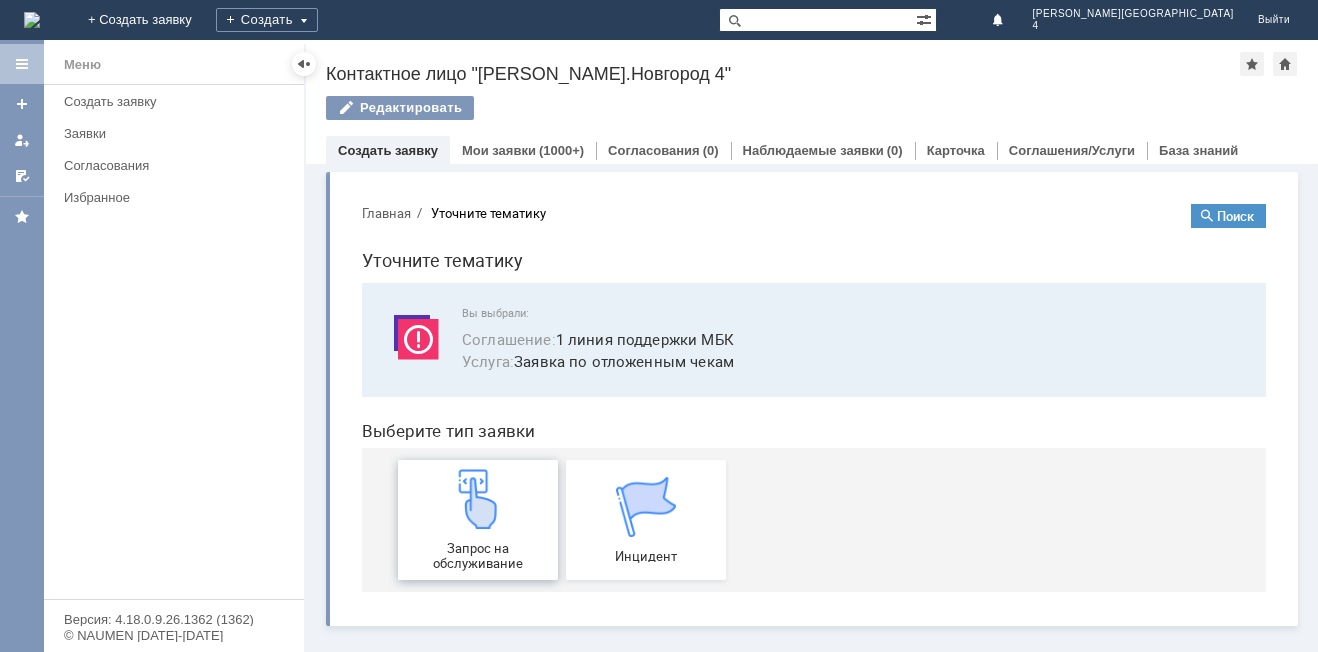 click at bounding box center [478, 499] 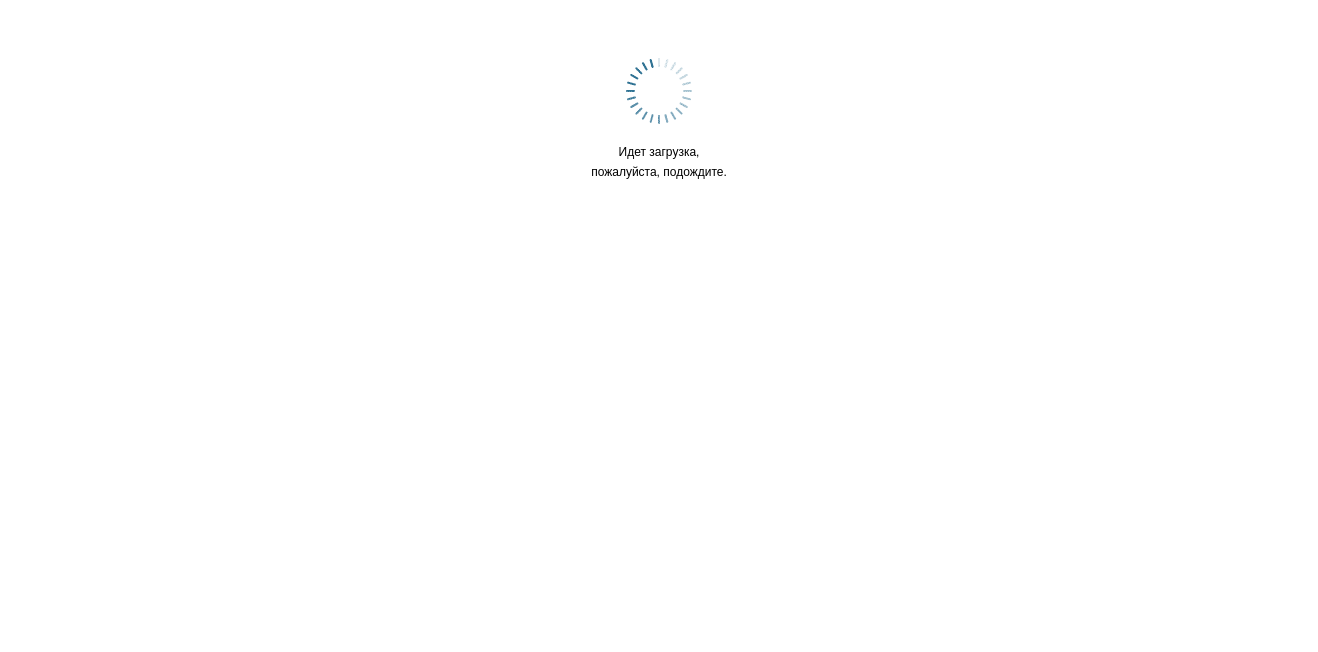 scroll, scrollTop: 0, scrollLeft: 0, axis: both 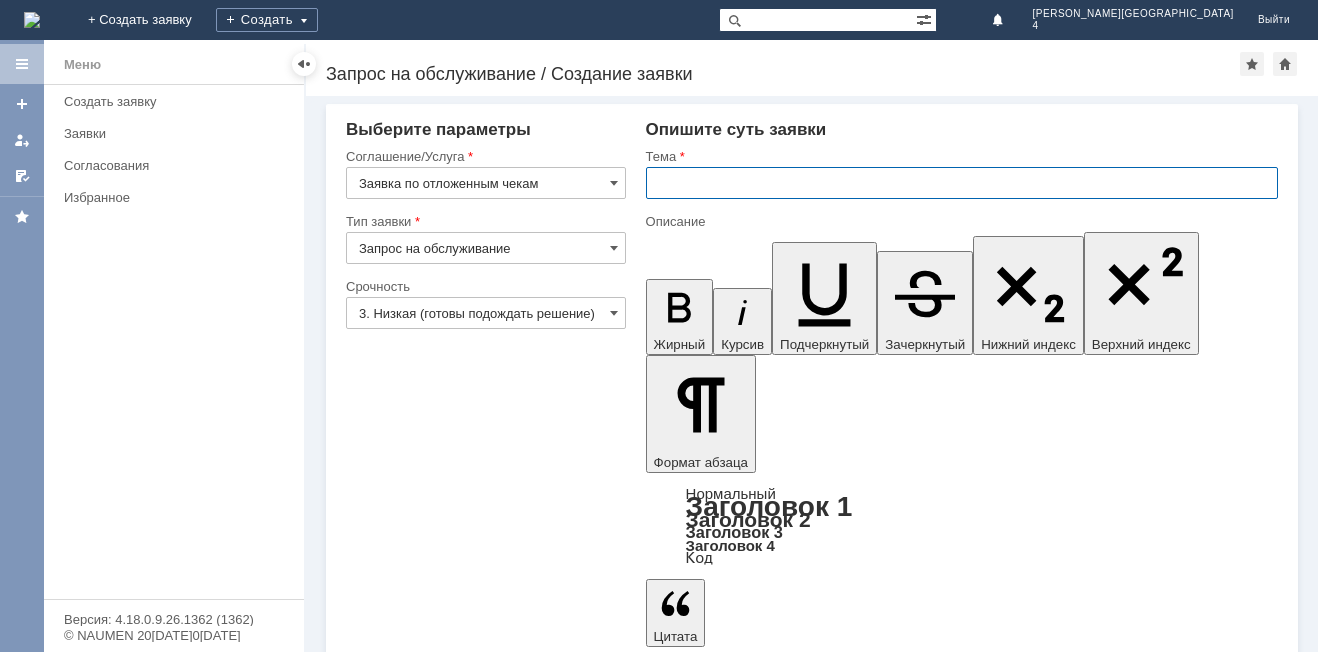click at bounding box center (962, 183) 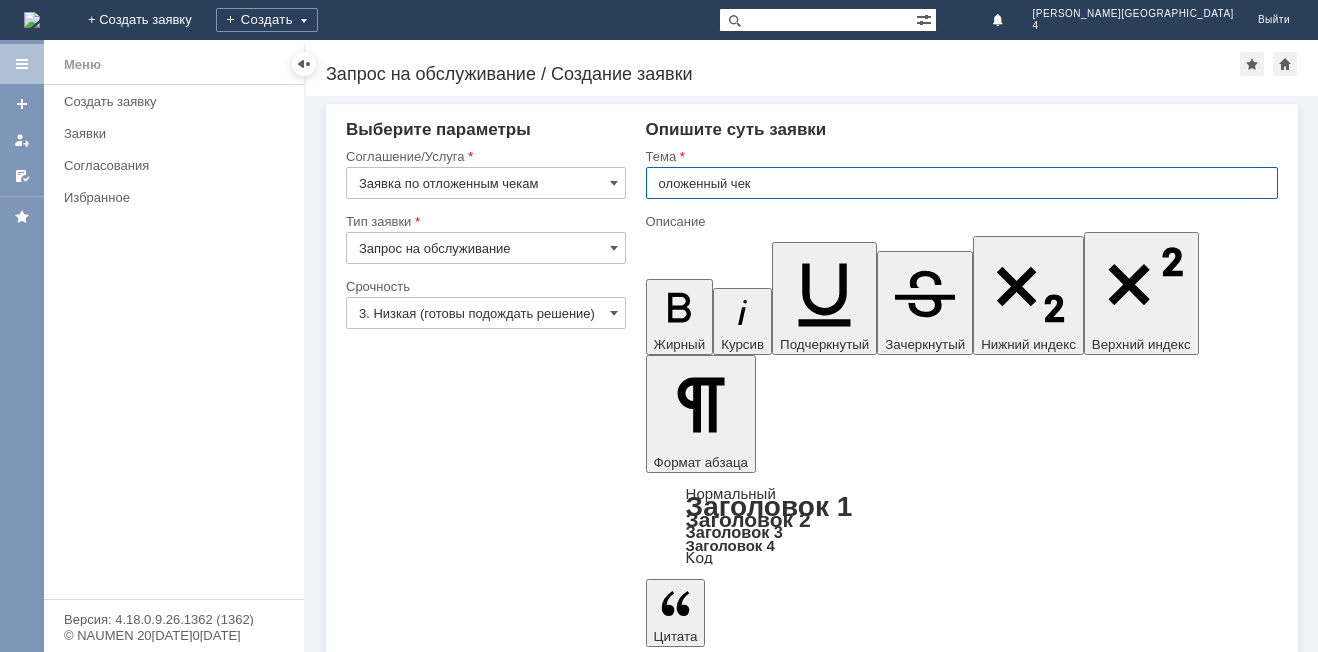 click on "оложенный чек" at bounding box center (962, 183) 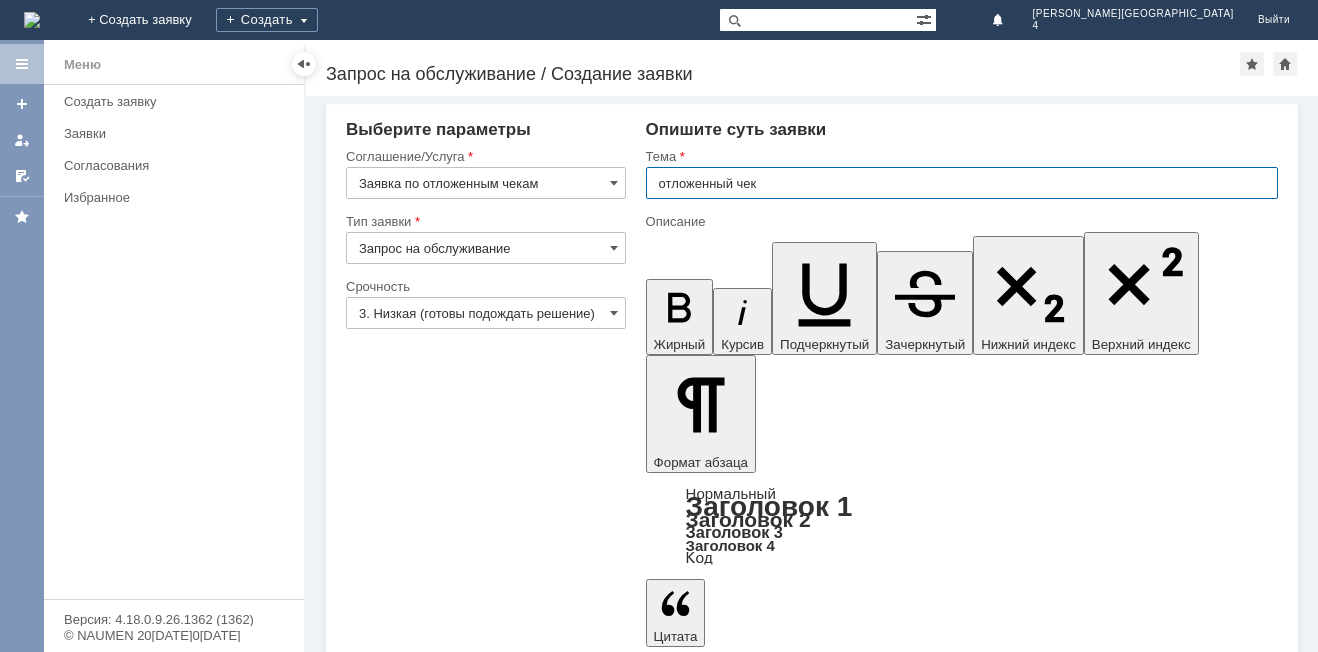 type on "отложенный чек" 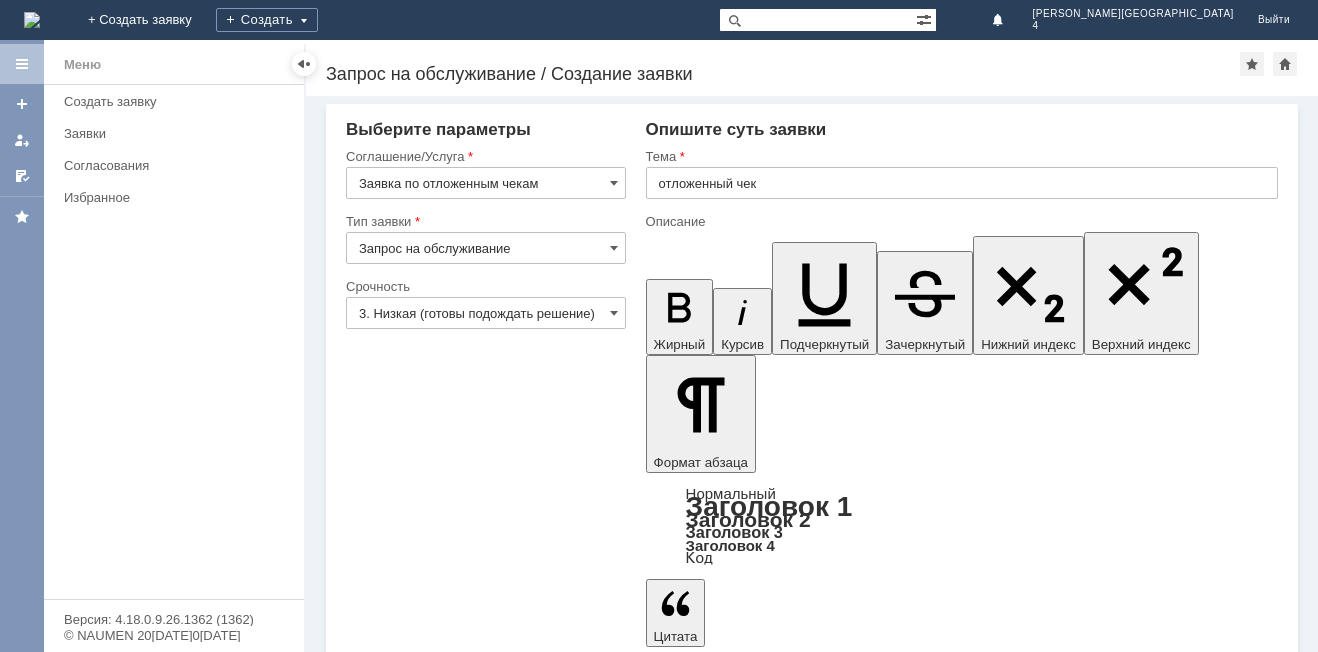 click on "Добавить файл" at bounding box center [722, 4925] 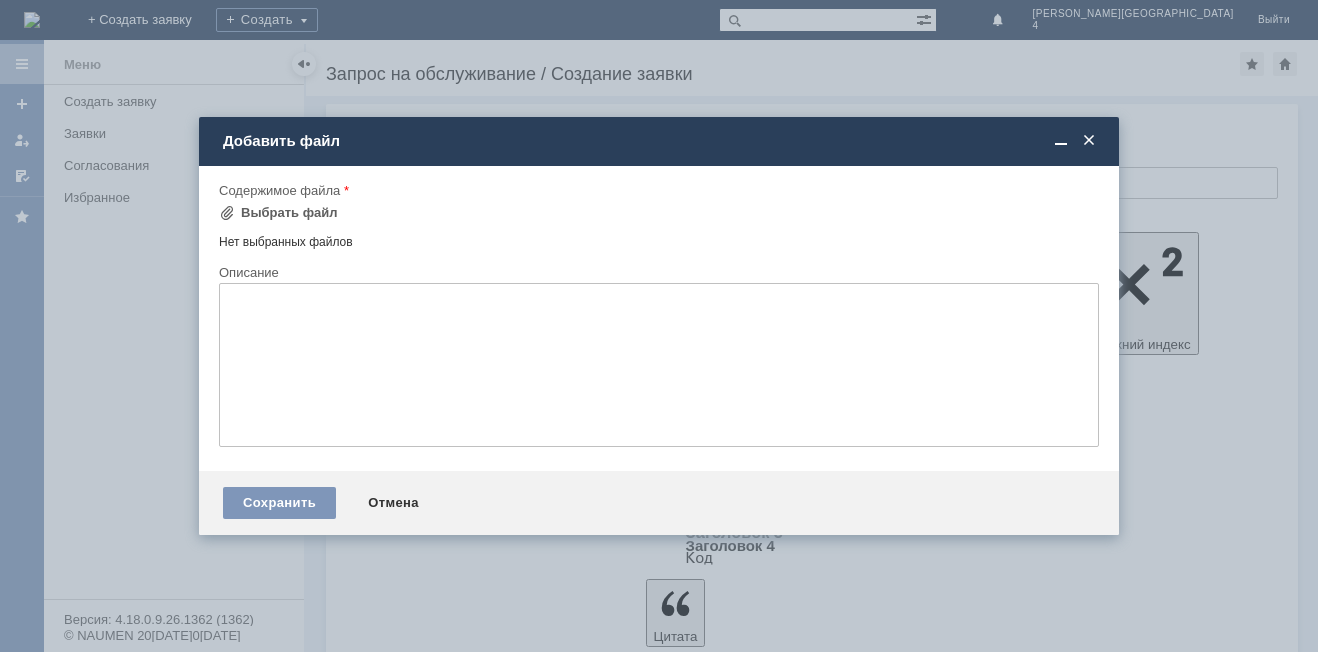 click at bounding box center [659, 365] 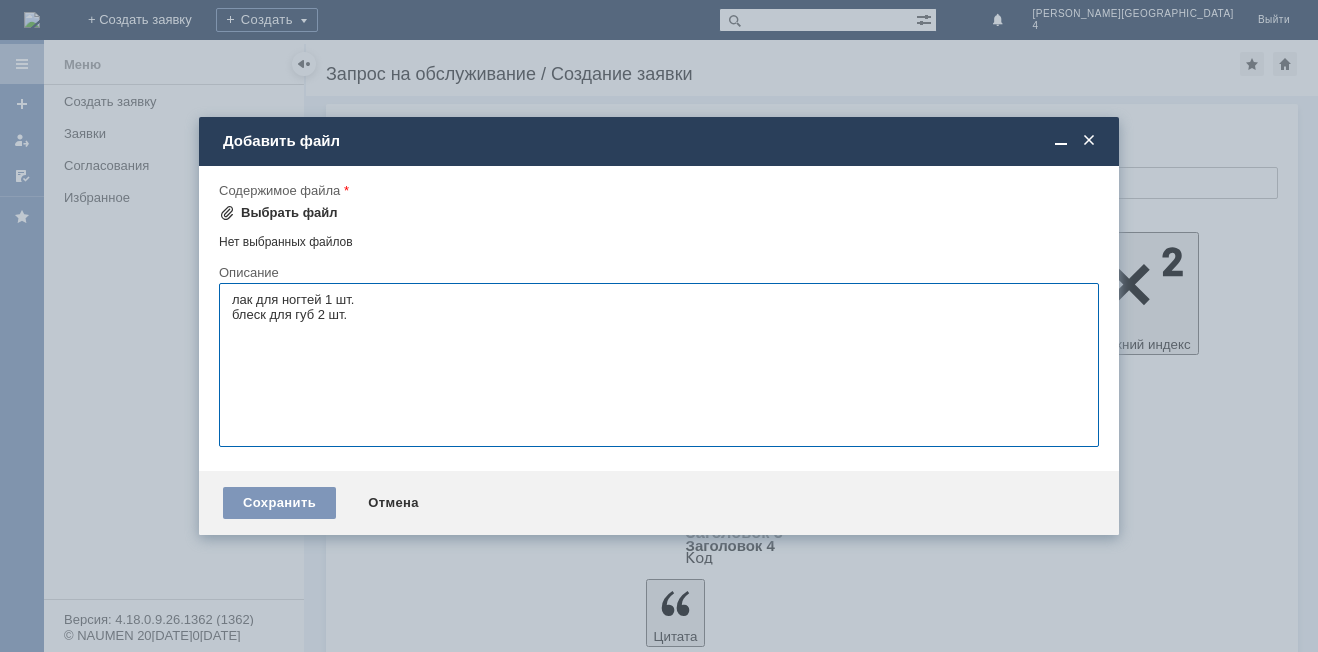 click at bounding box center [227, 213] 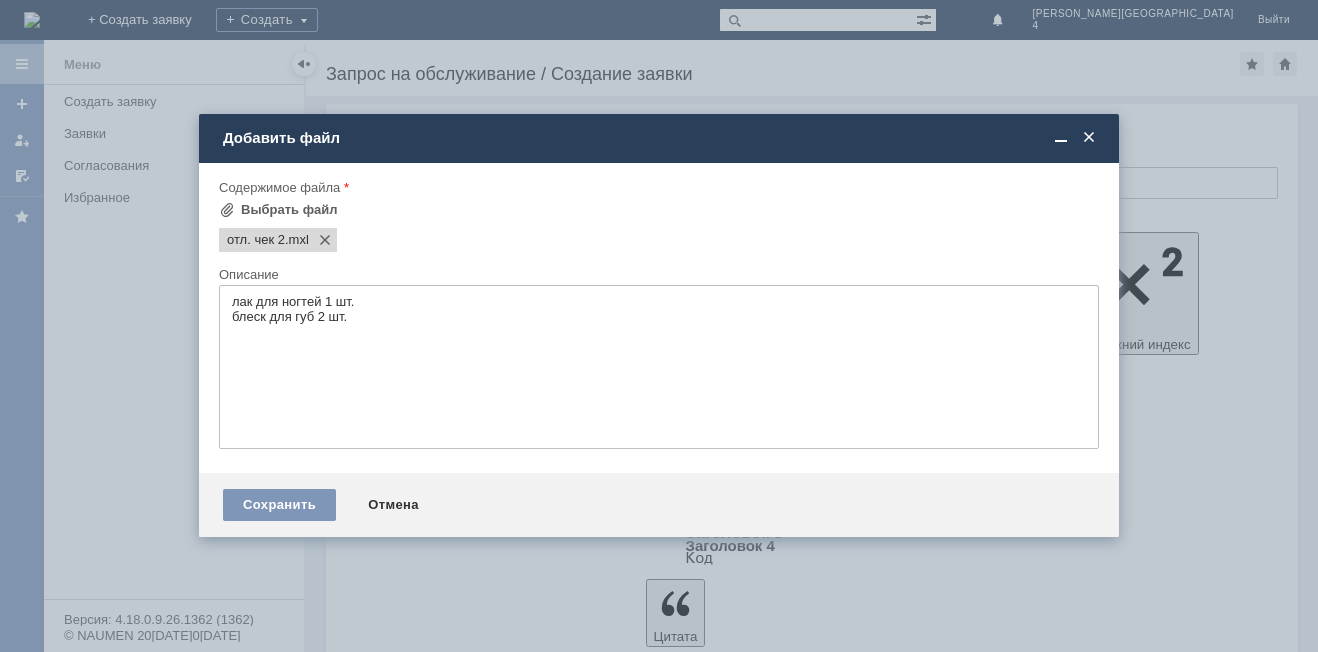 scroll, scrollTop: 0, scrollLeft: 0, axis: both 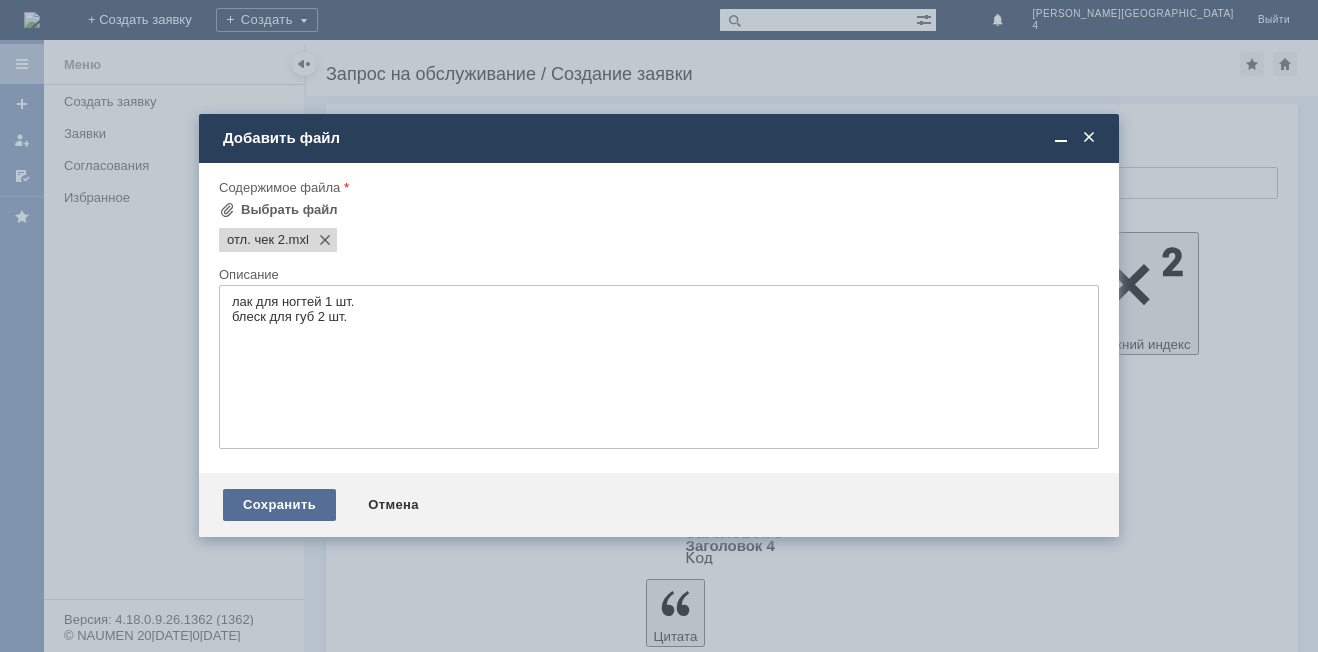 click on "Сохранить" at bounding box center (279, 505) 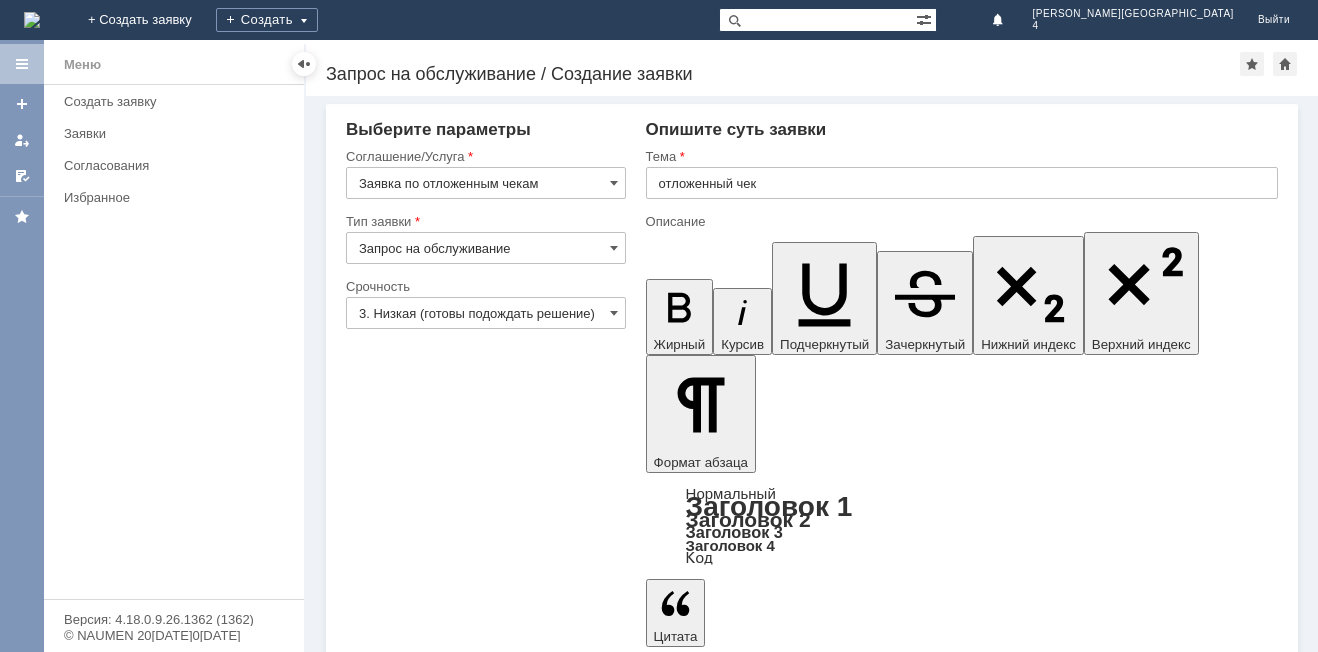 click at bounding box center (808, 4765) 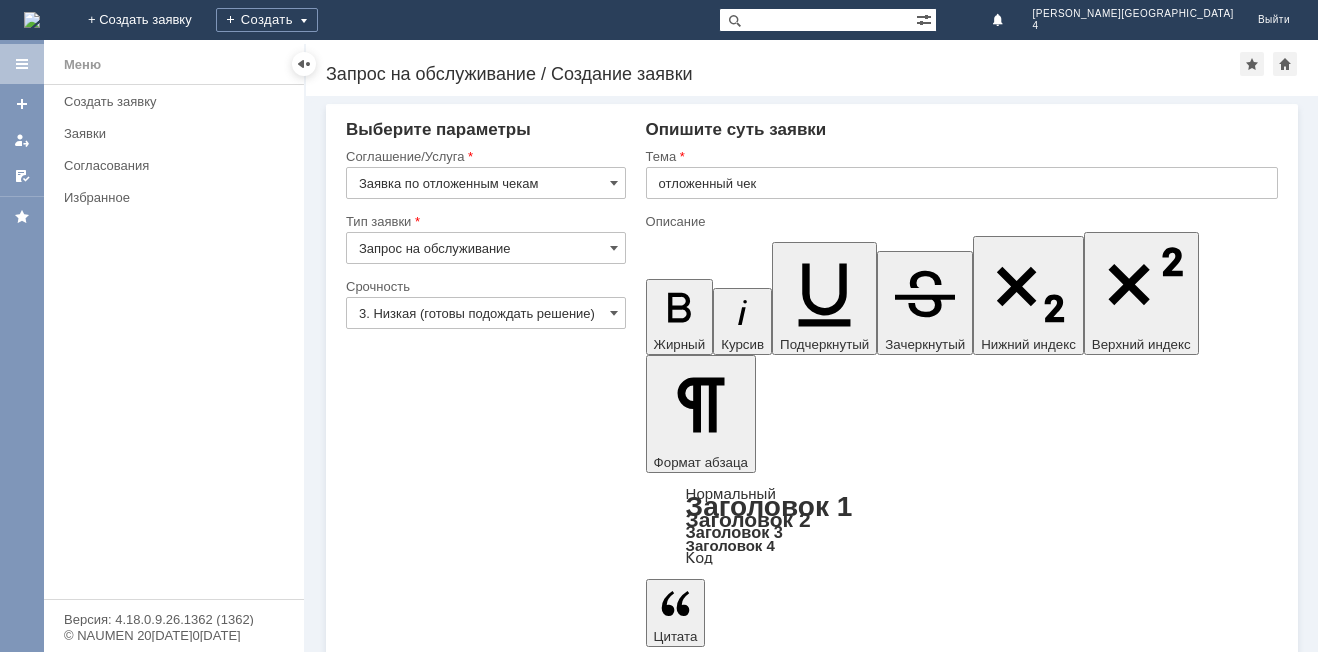 click on "Сохранить" at bounding box center (406, 5055) 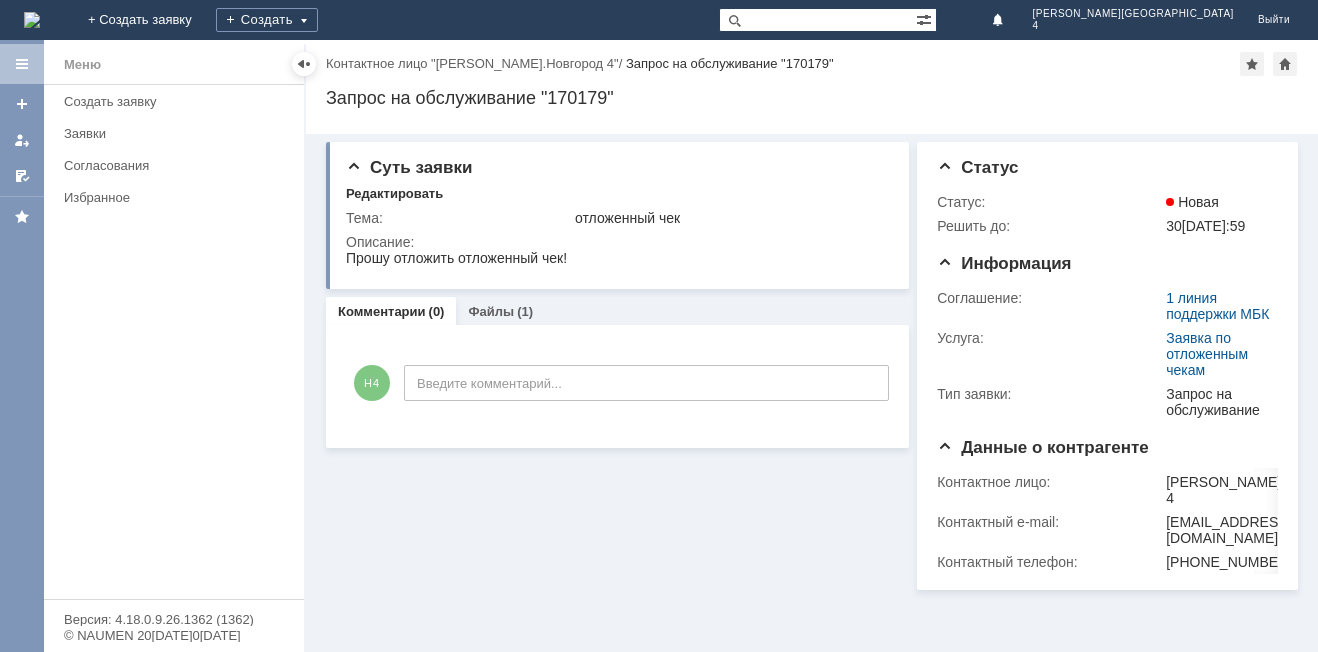 scroll, scrollTop: 0, scrollLeft: 0, axis: both 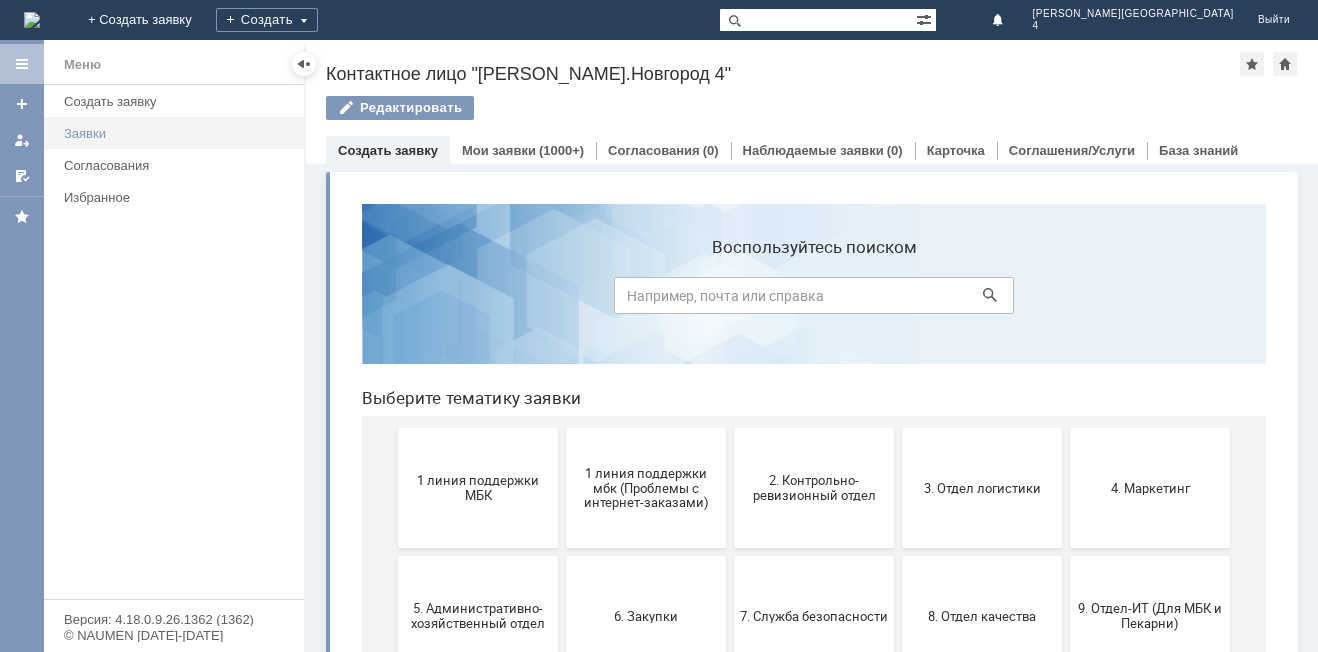 click on "Заявки" at bounding box center (178, 133) 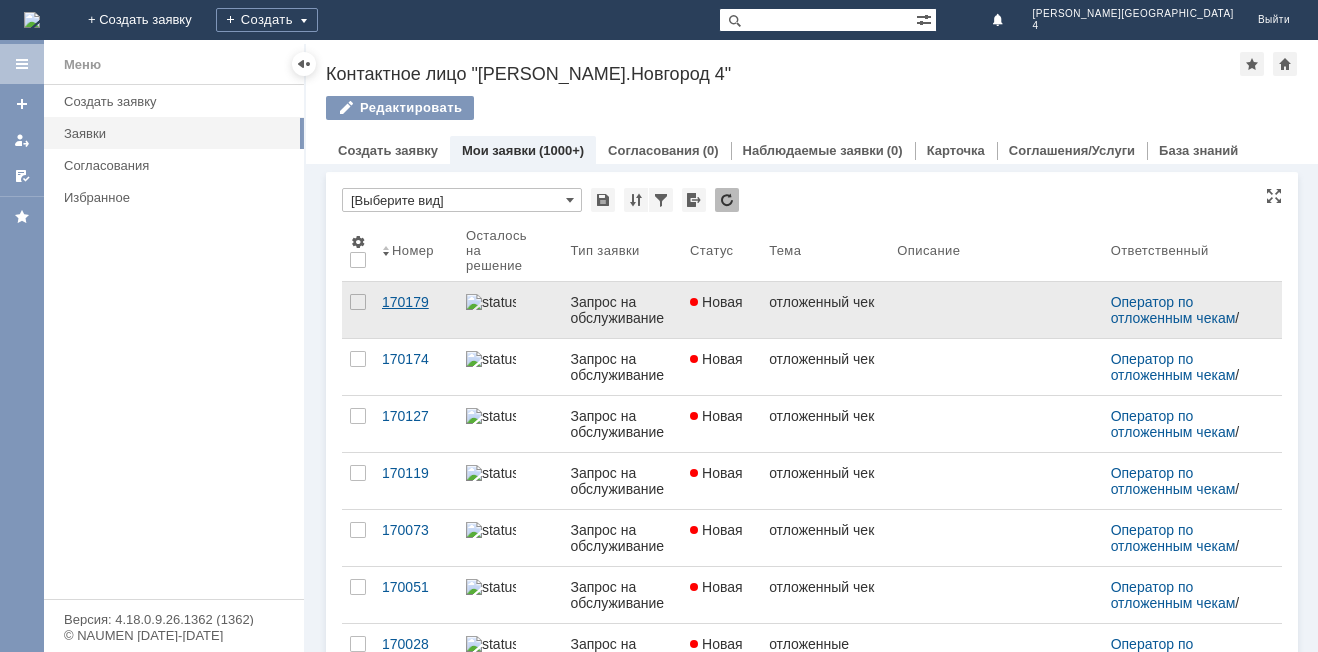 scroll, scrollTop: 0, scrollLeft: 0, axis: both 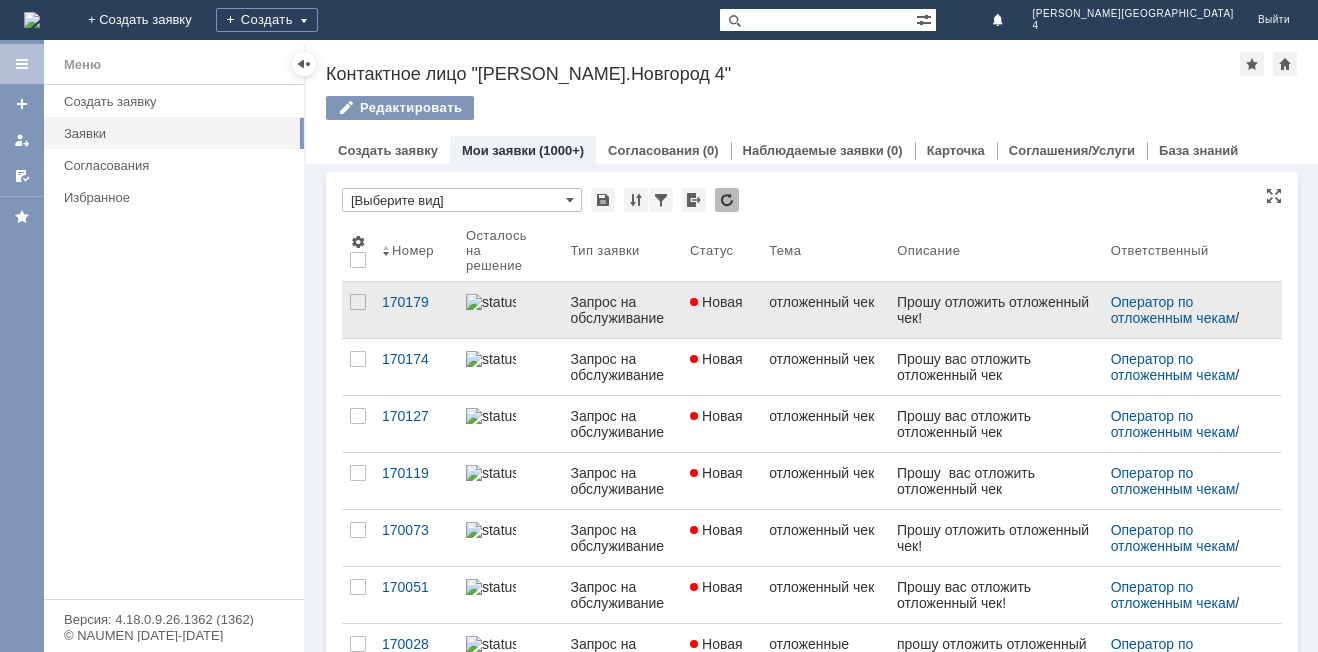click at bounding box center [510, 302] 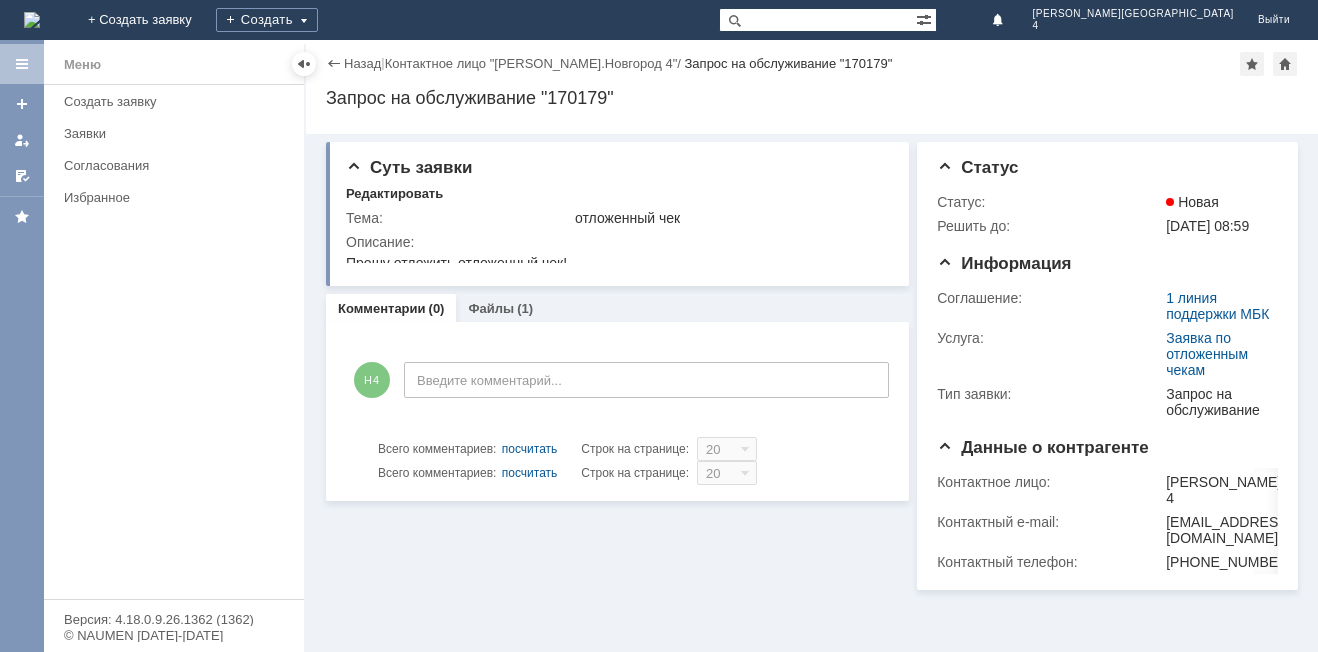 scroll, scrollTop: 0, scrollLeft: 0, axis: both 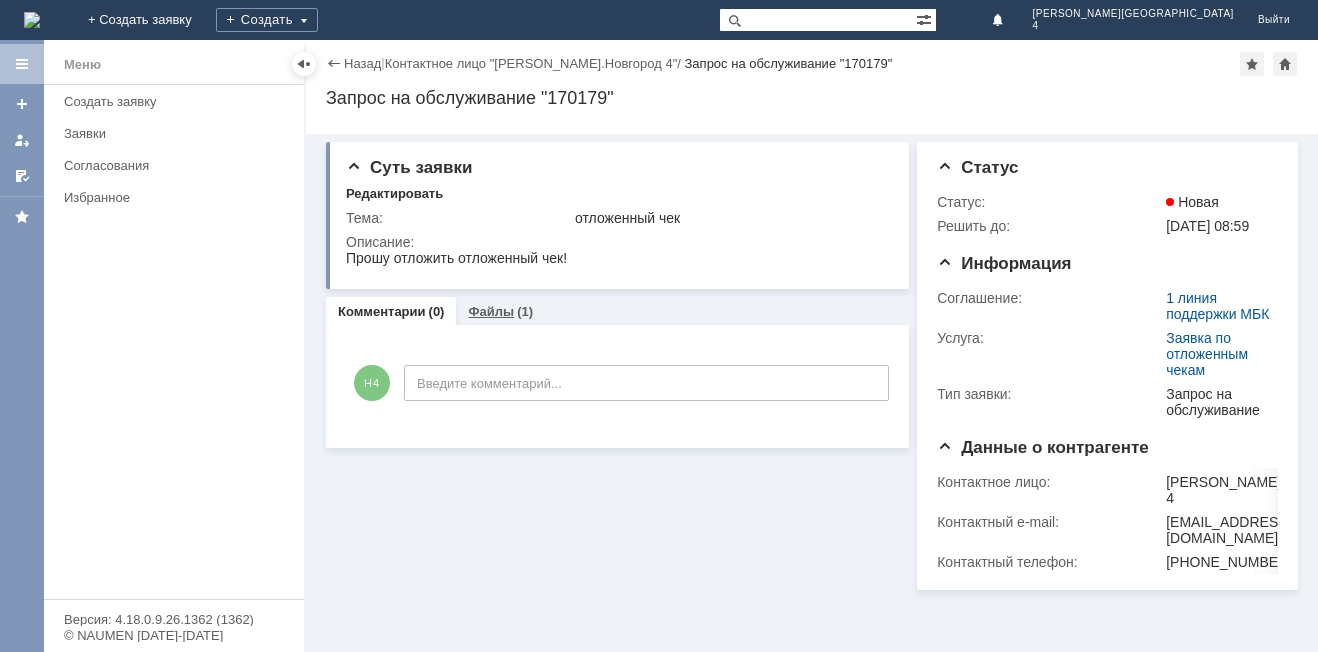 click on "Файлы" at bounding box center [491, 311] 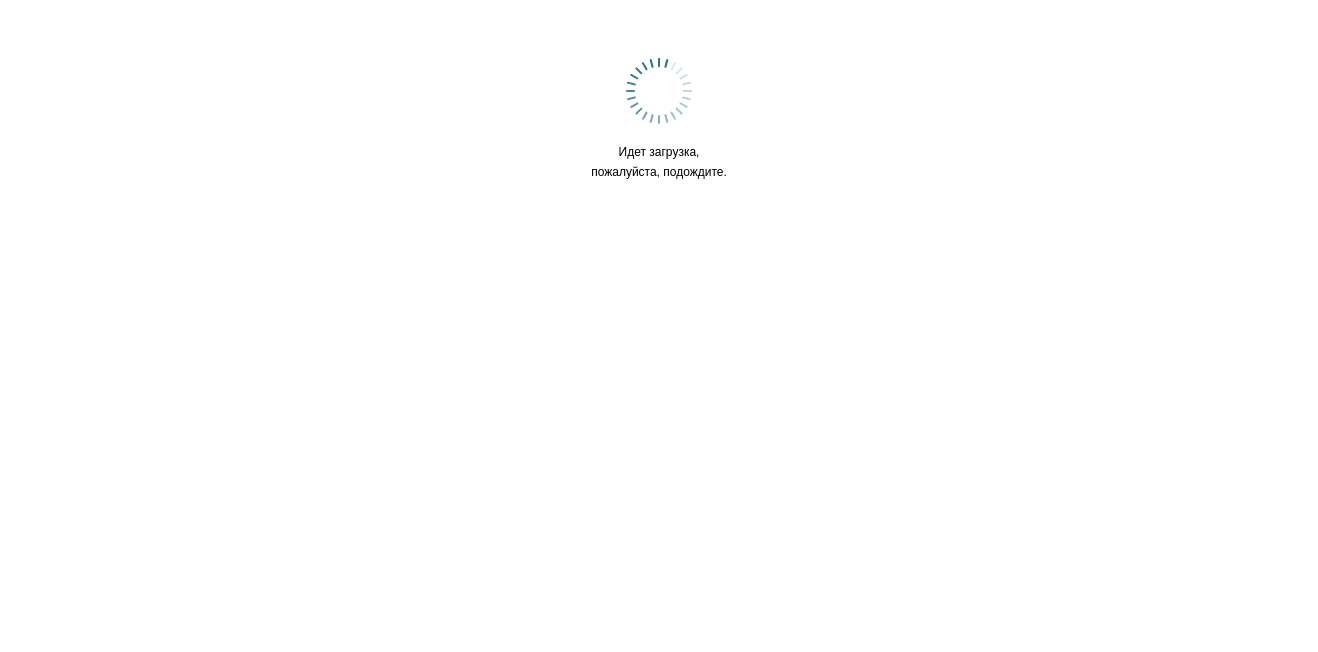 scroll, scrollTop: 0, scrollLeft: 0, axis: both 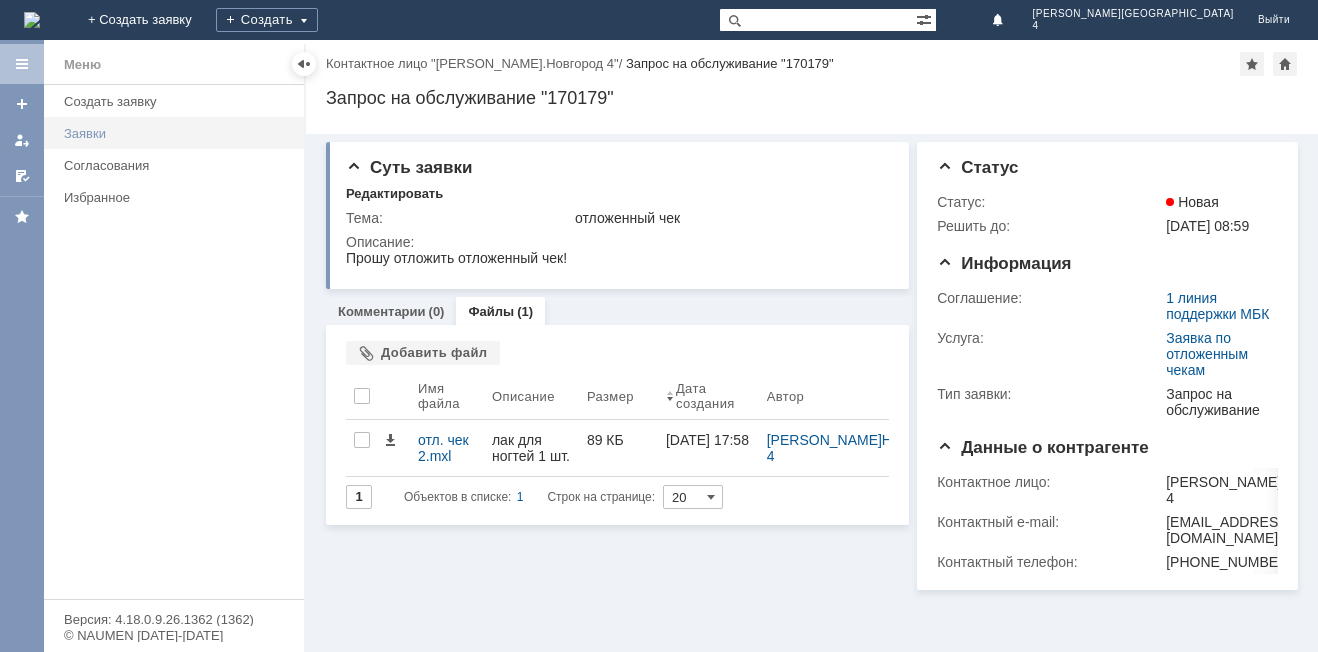 click on "Заявки" at bounding box center (178, 133) 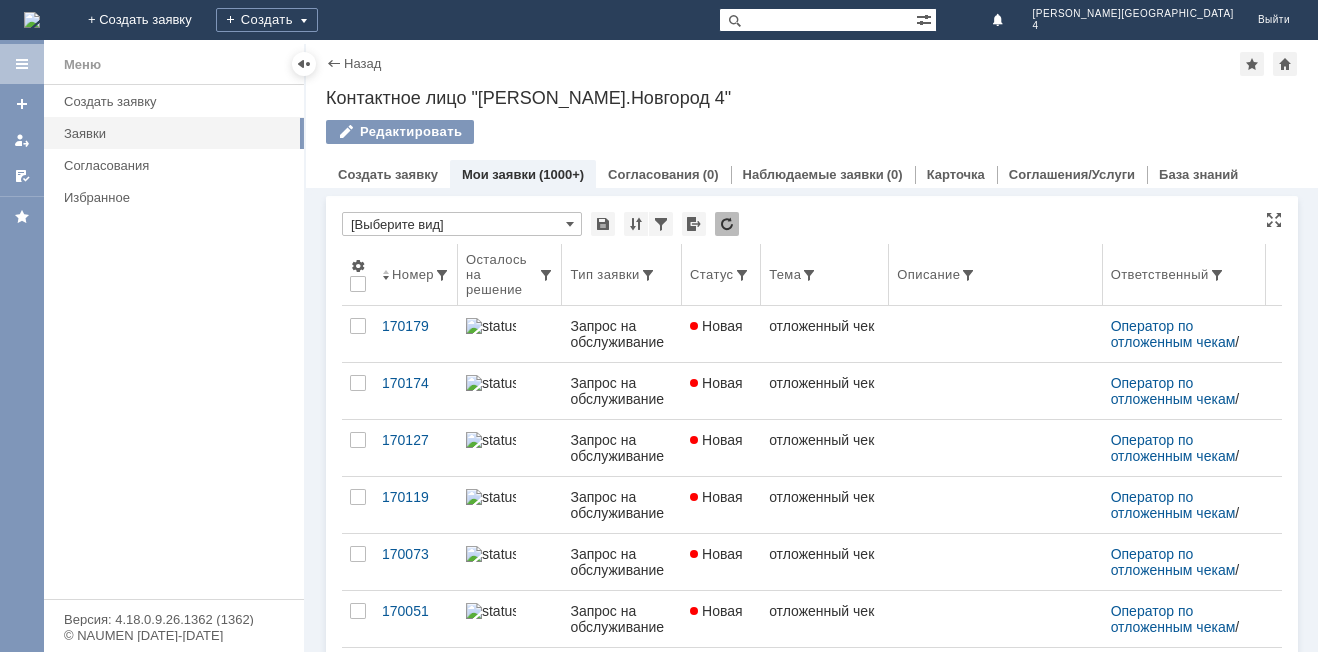 scroll, scrollTop: 0, scrollLeft: 0, axis: both 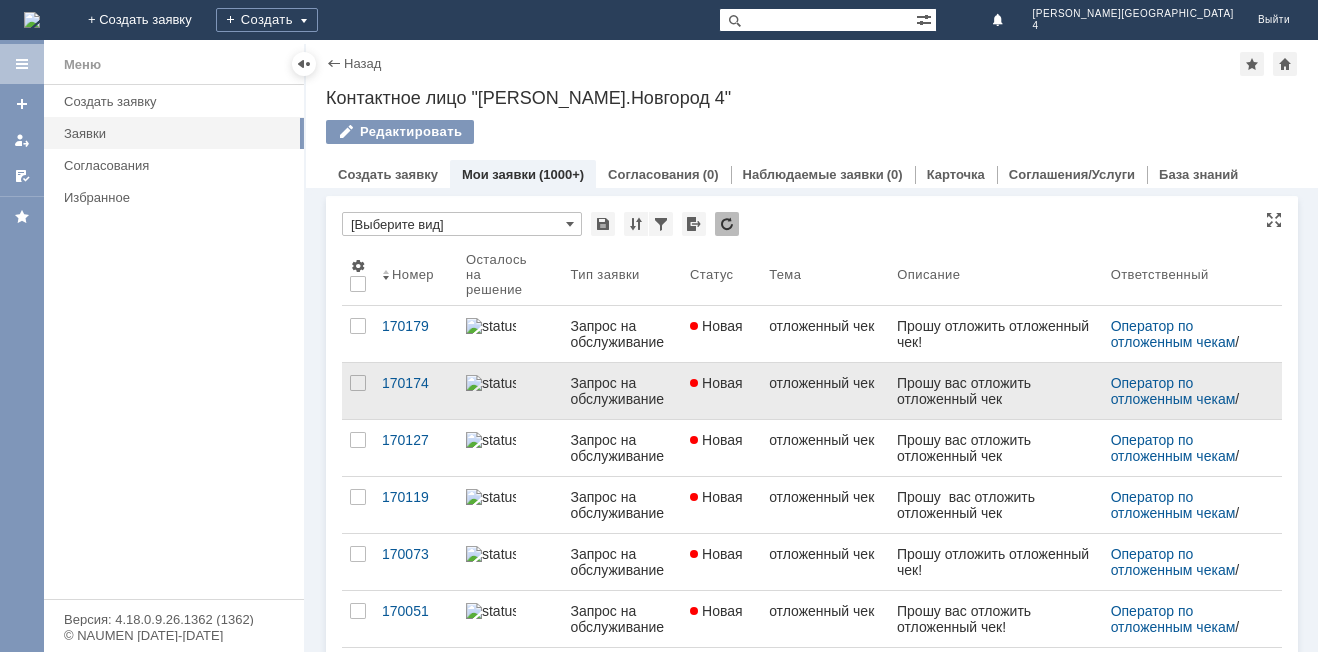click at bounding box center (510, 391) 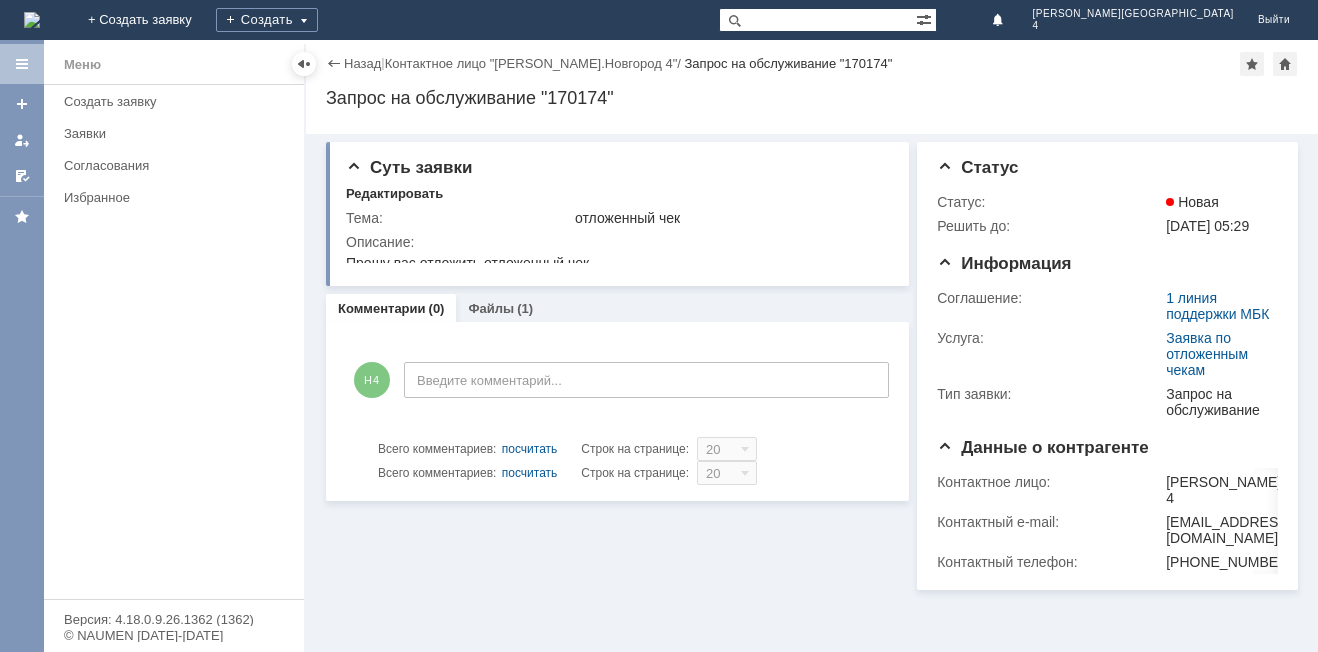 scroll, scrollTop: 0, scrollLeft: 0, axis: both 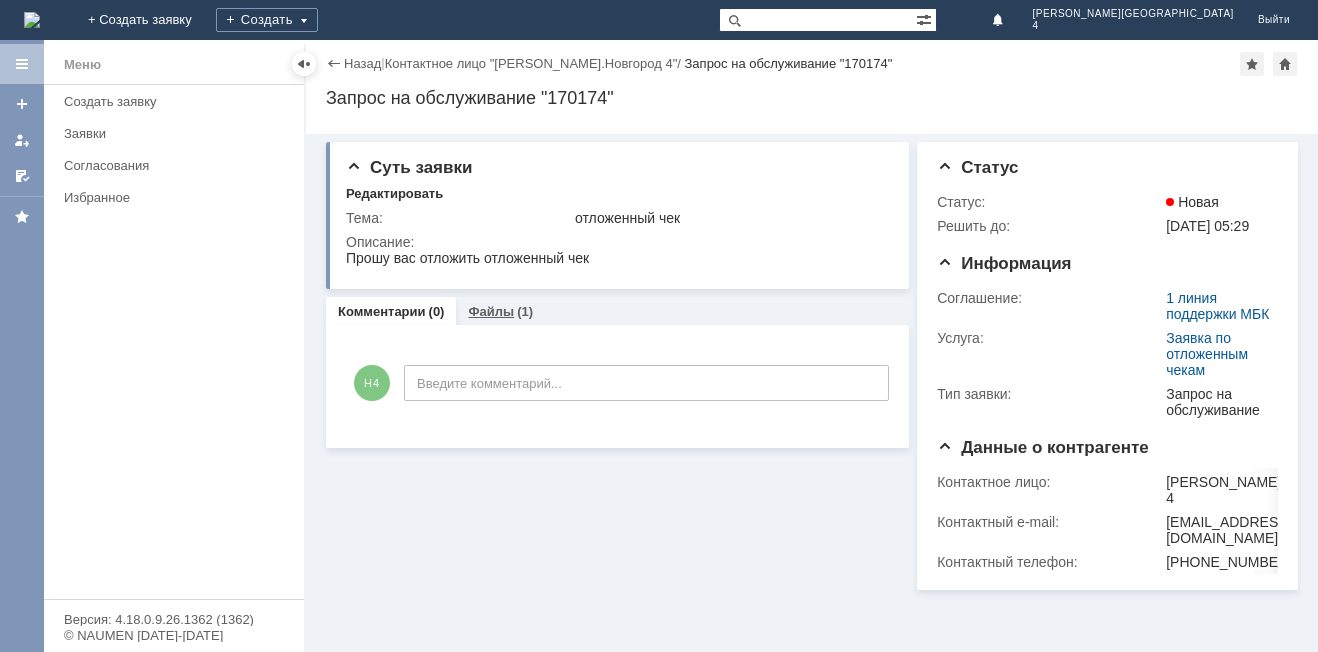 click on "Файлы" at bounding box center [491, 311] 